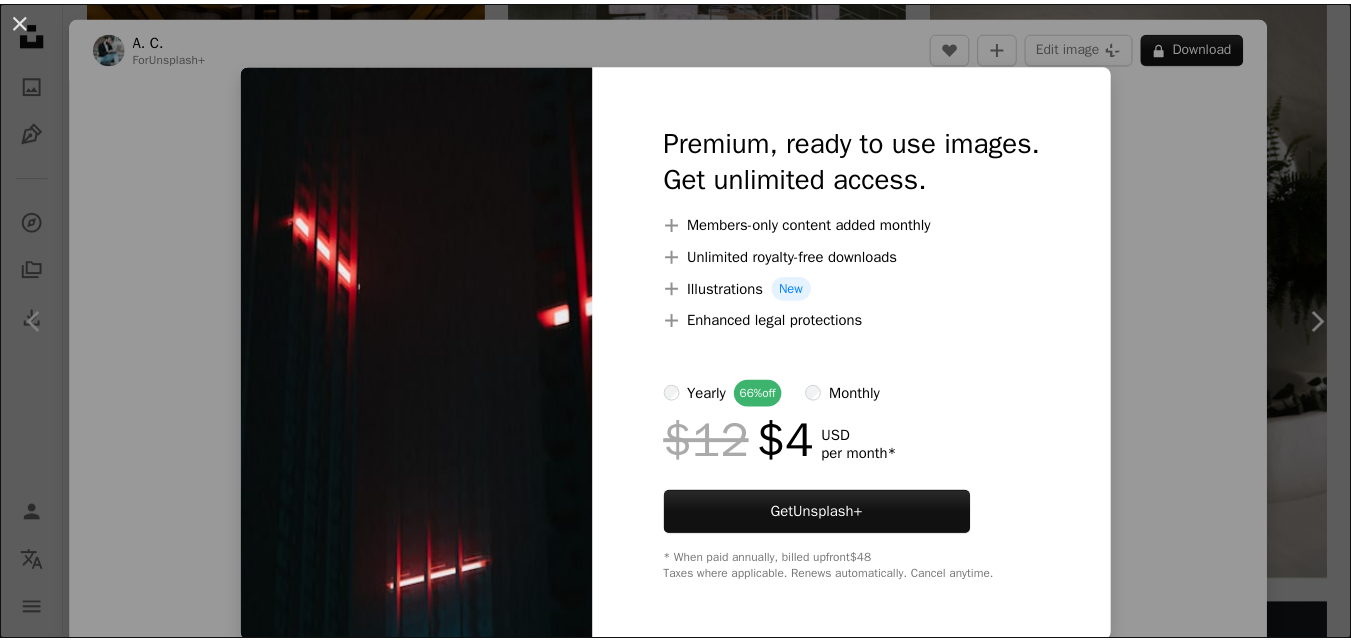 scroll, scrollTop: 6820, scrollLeft: 0, axis: vertical 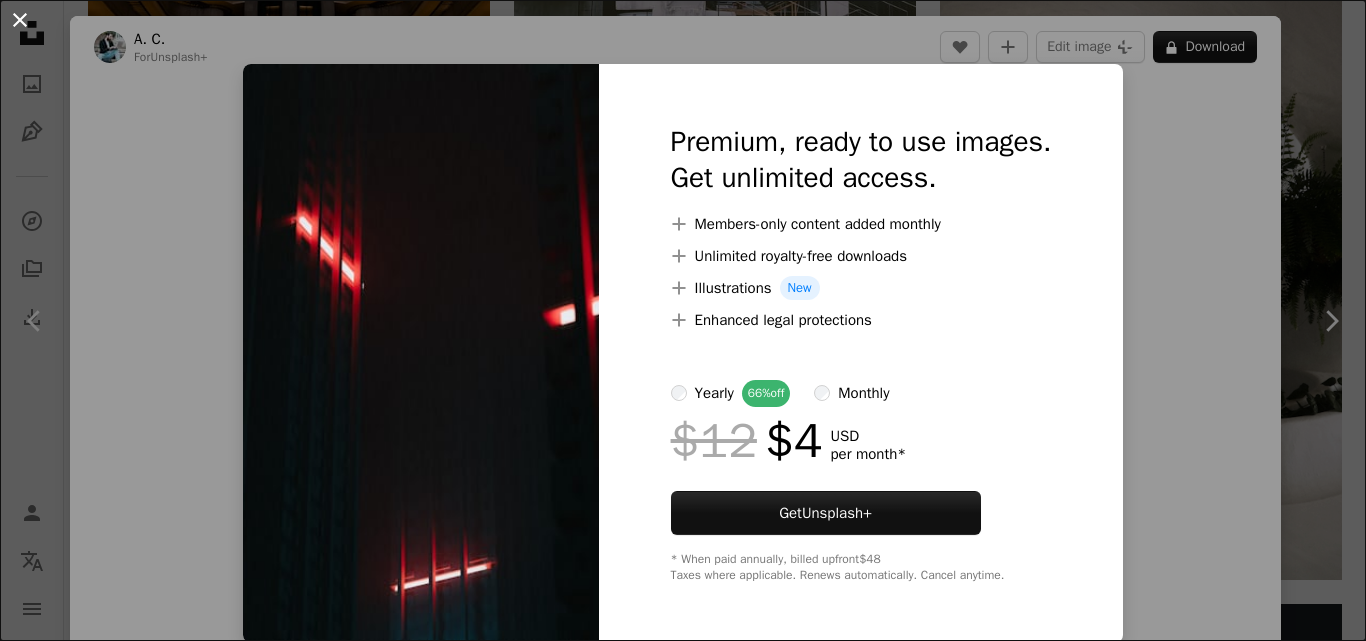 click on "An X shape" at bounding box center [20, 20] 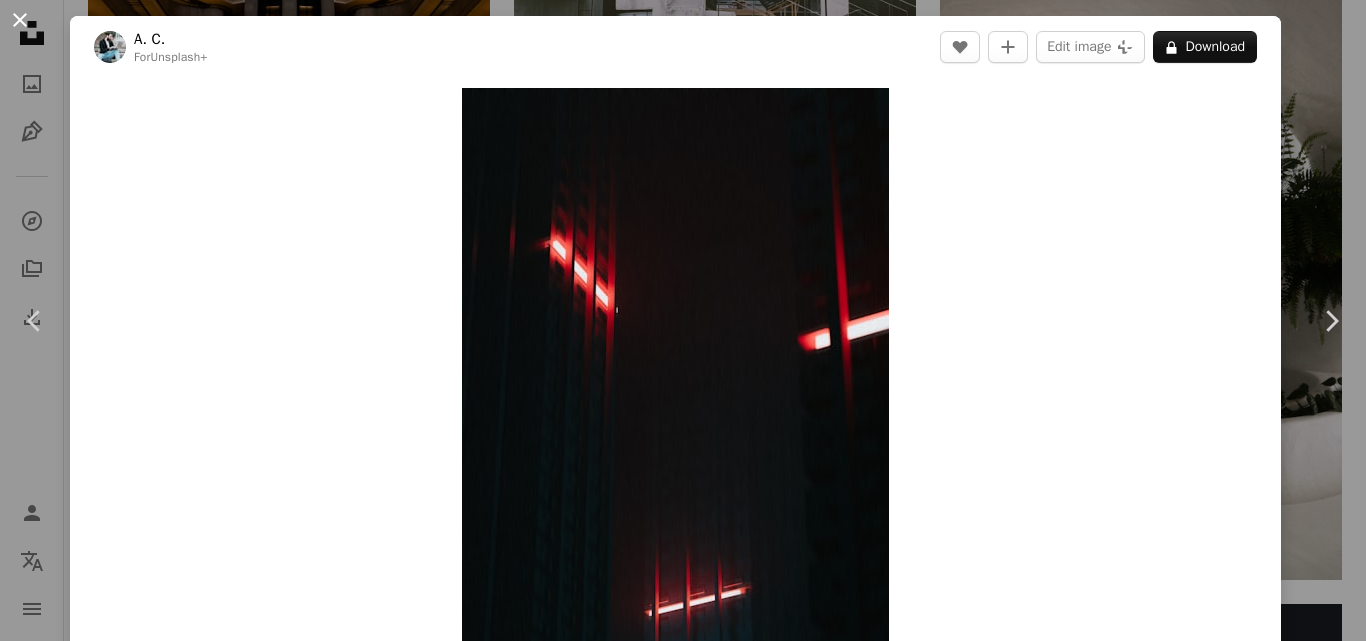 click on "An X shape" at bounding box center [20, 20] 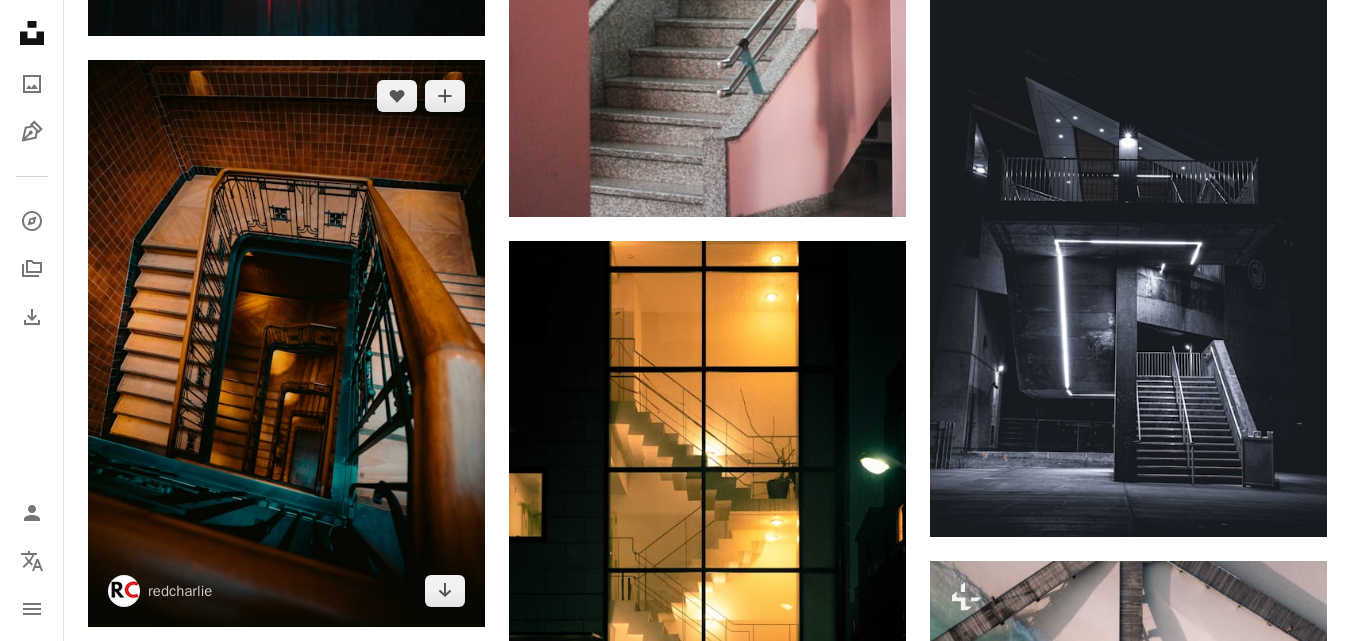 scroll, scrollTop: 7520, scrollLeft: 0, axis: vertical 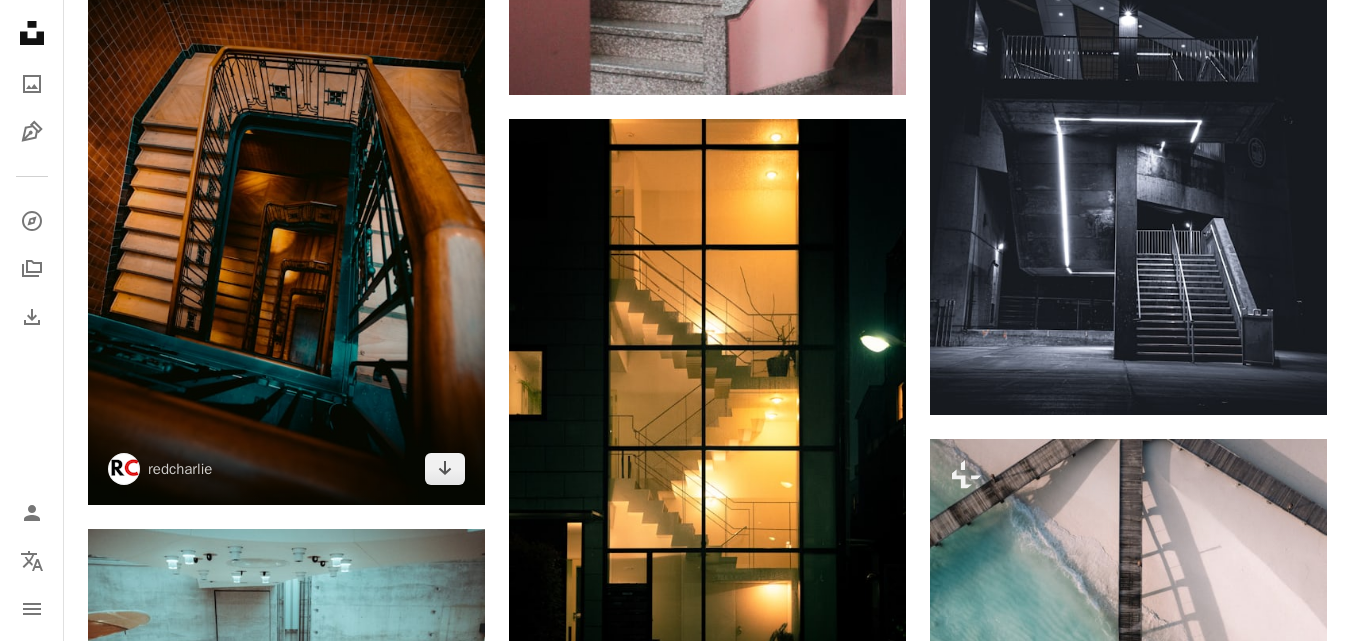 click at bounding box center (286, 221) 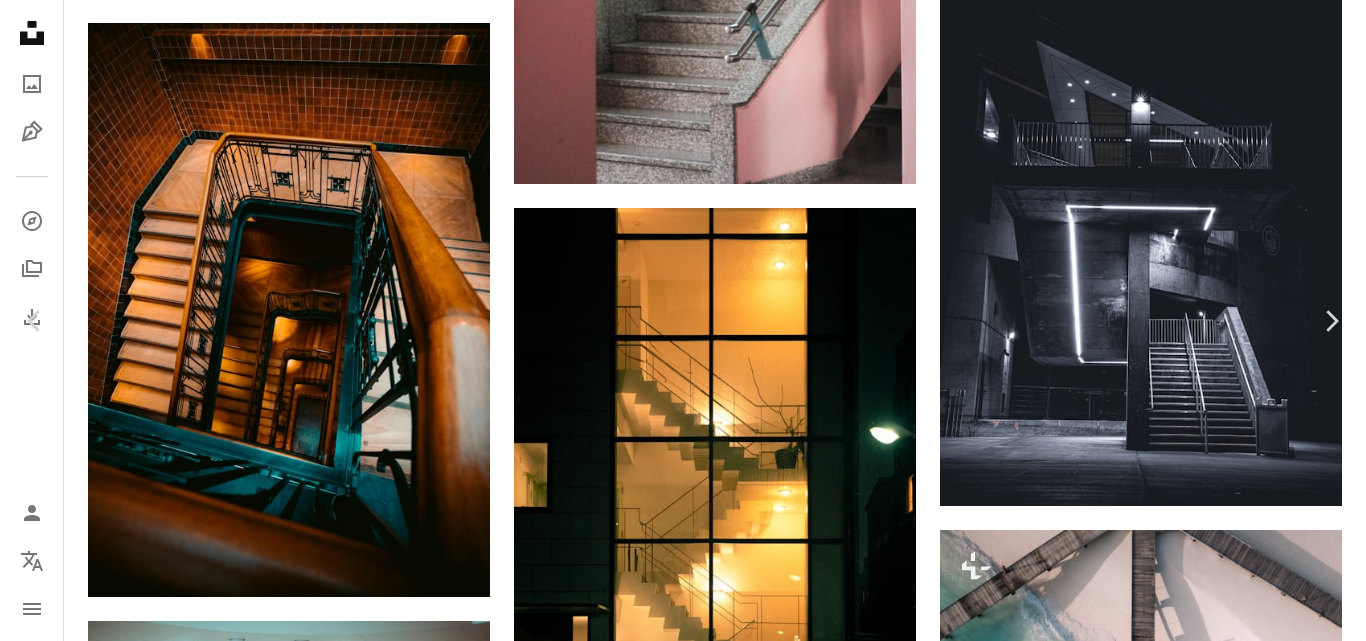 click on "Download free" at bounding box center [1167, 5567] 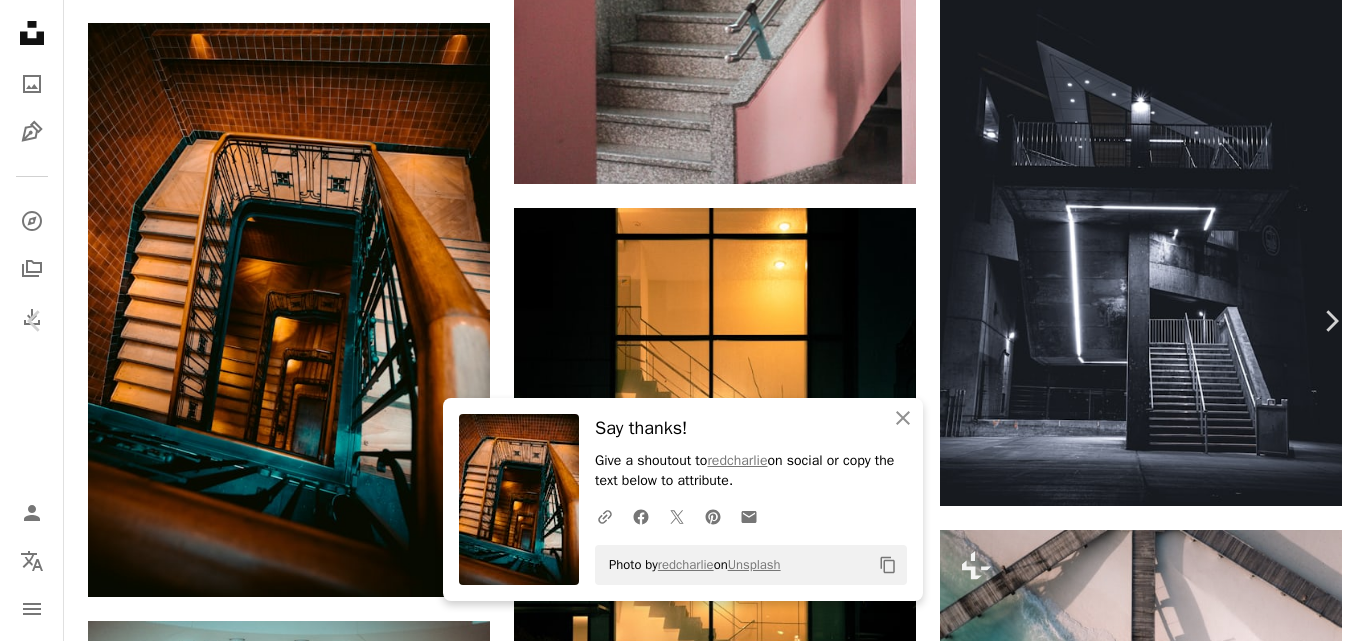 click on "An X shape" at bounding box center (20, 20) 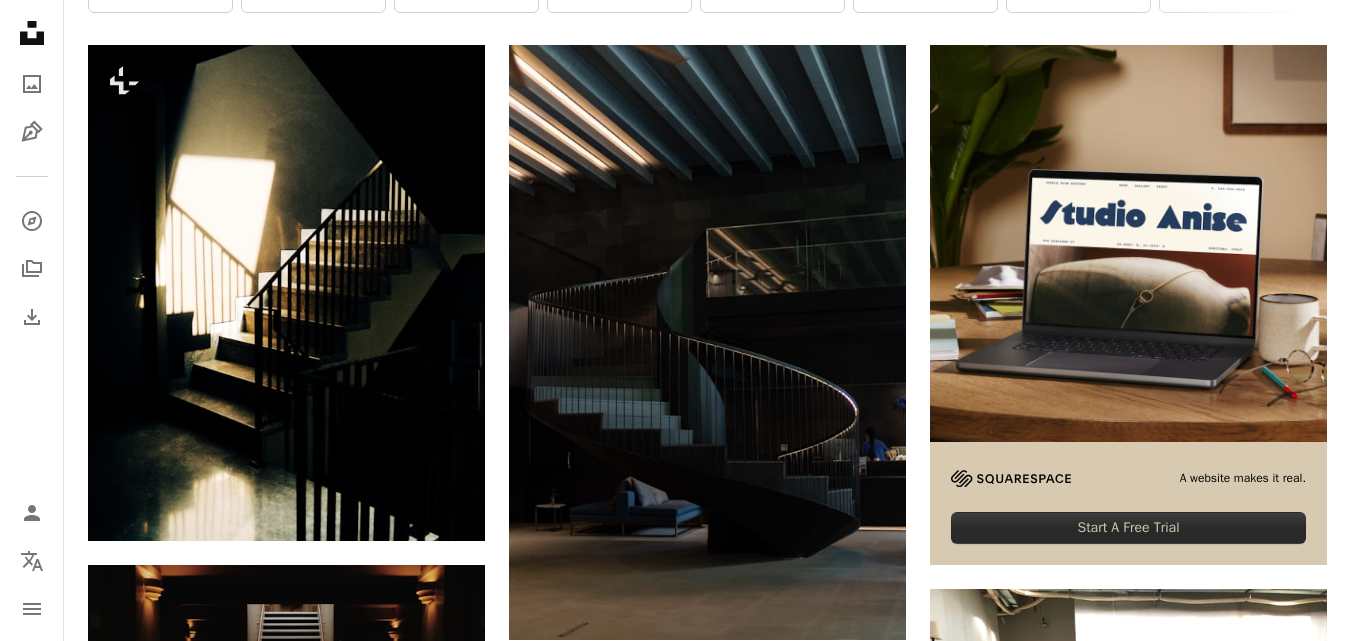 scroll, scrollTop: 0, scrollLeft: 0, axis: both 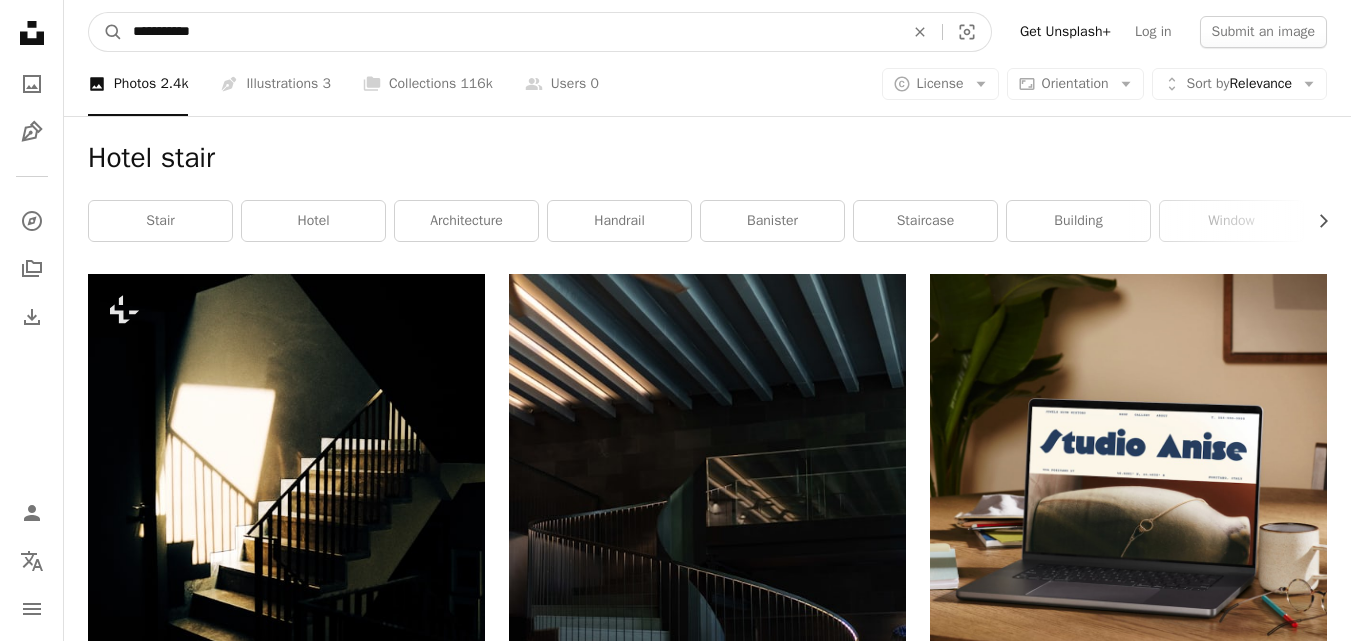 click on "**********" at bounding box center [510, 32] 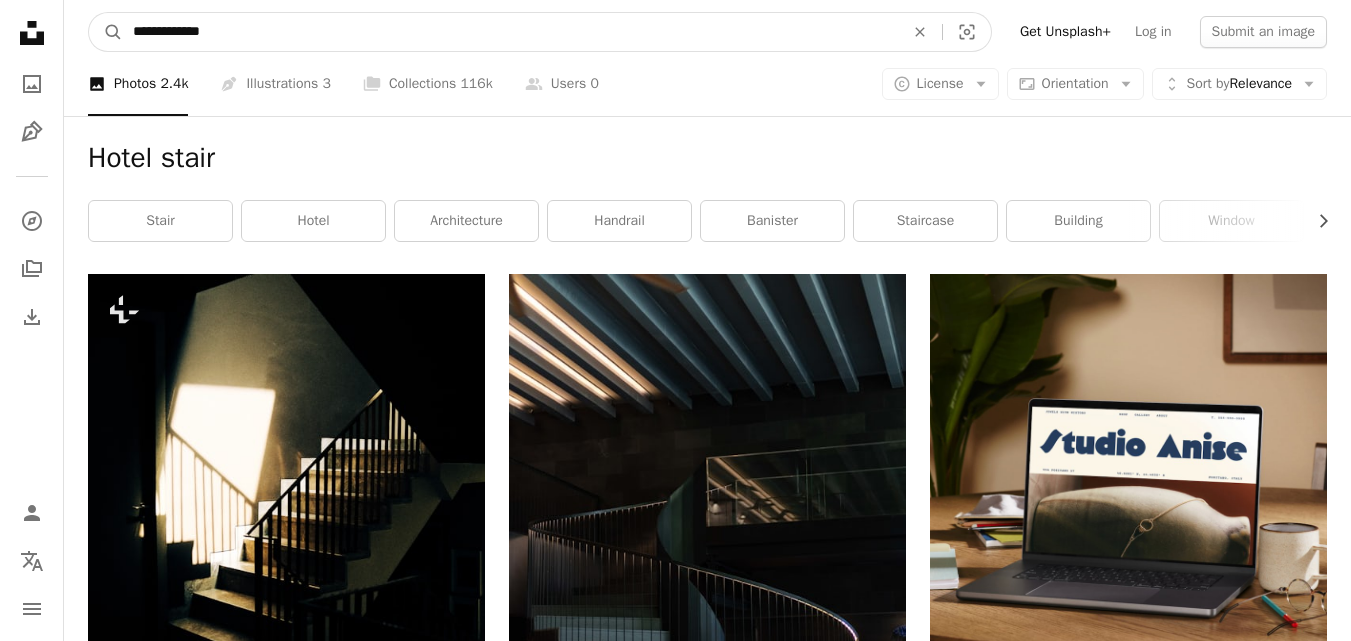 type on "**********" 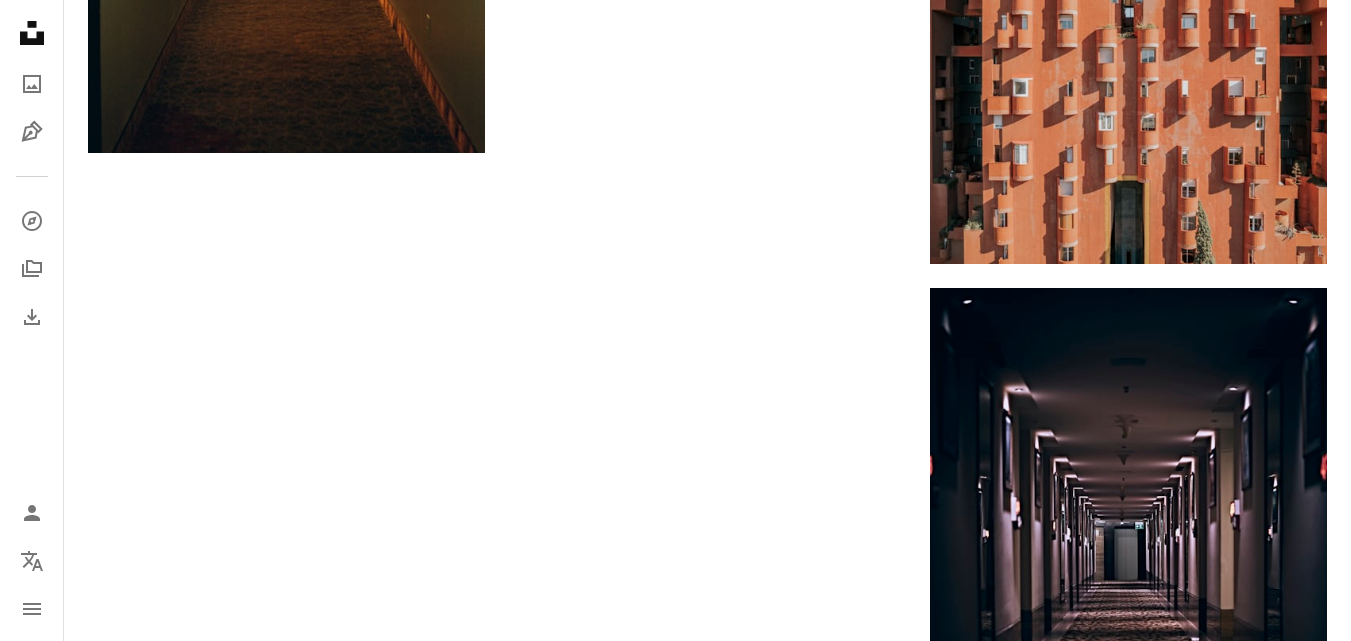 scroll, scrollTop: 3700, scrollLeft: 0, axis: vertical 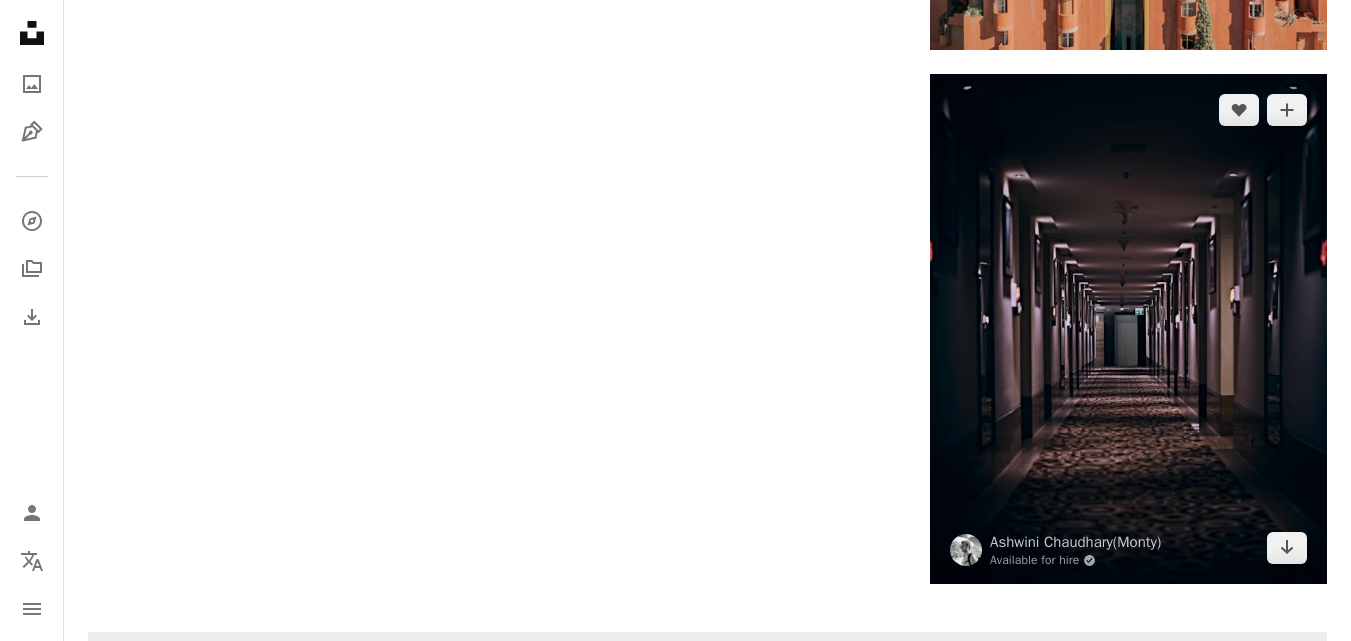 click at bounding box center [1128, 329] 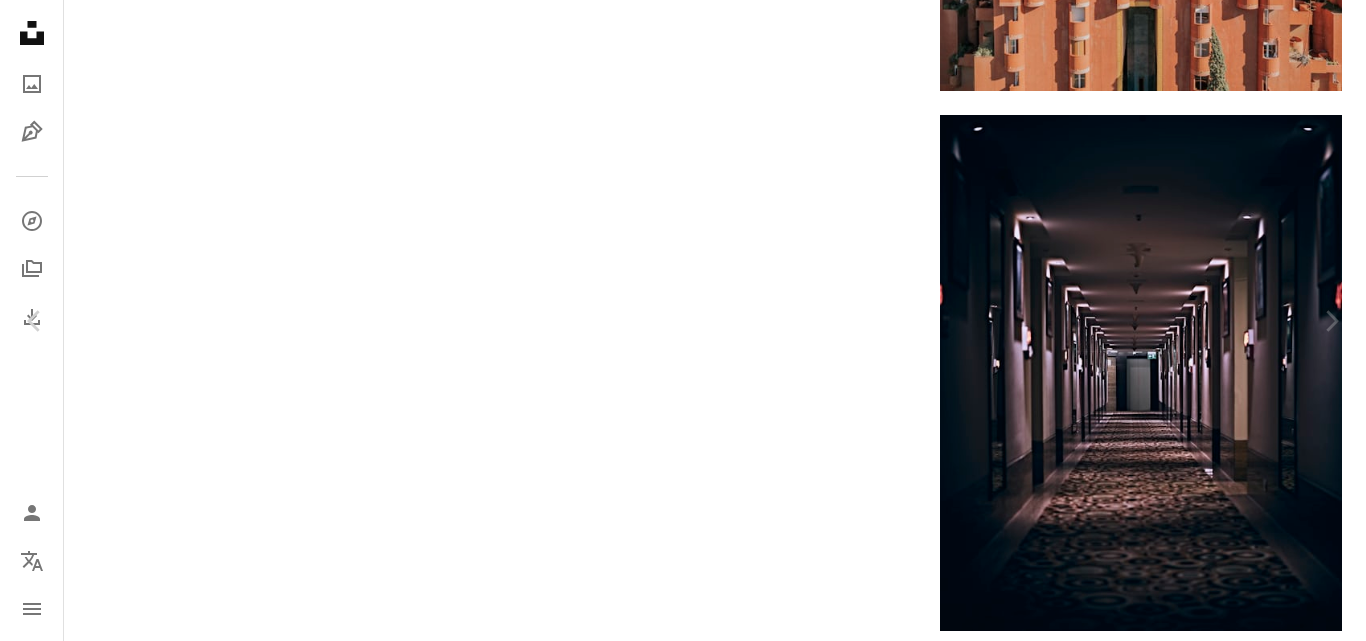 click on "Download free" at bounding box center (1167, 1727) 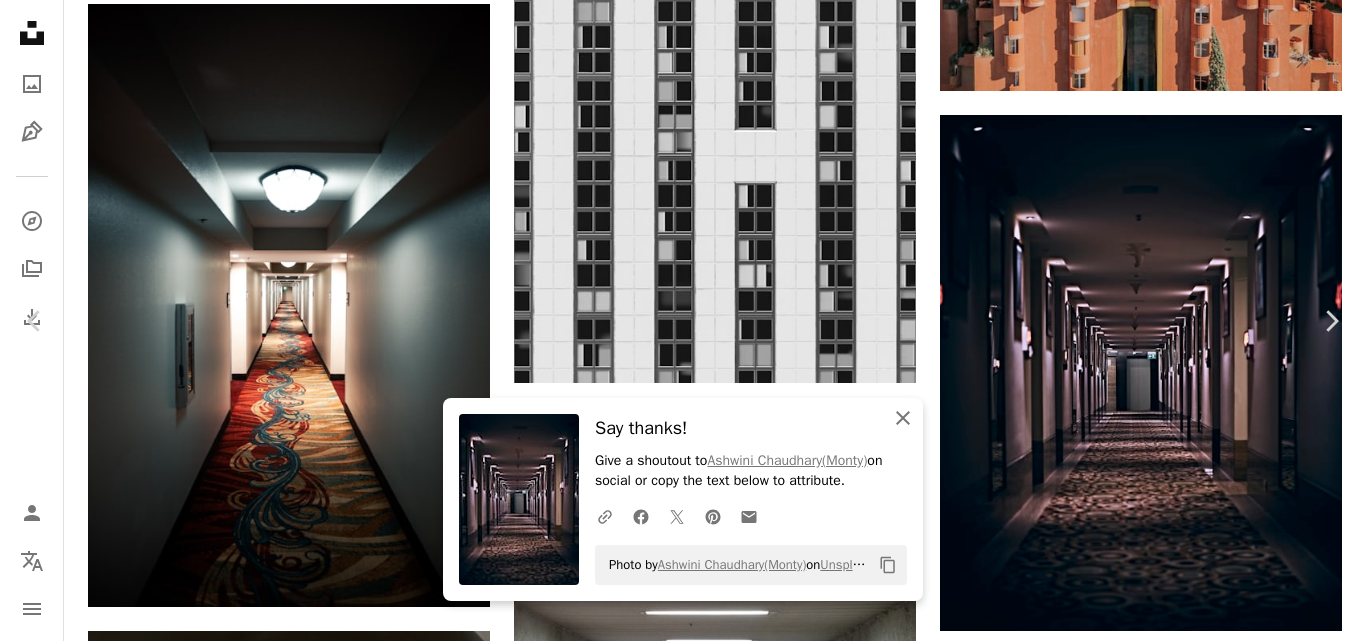 click 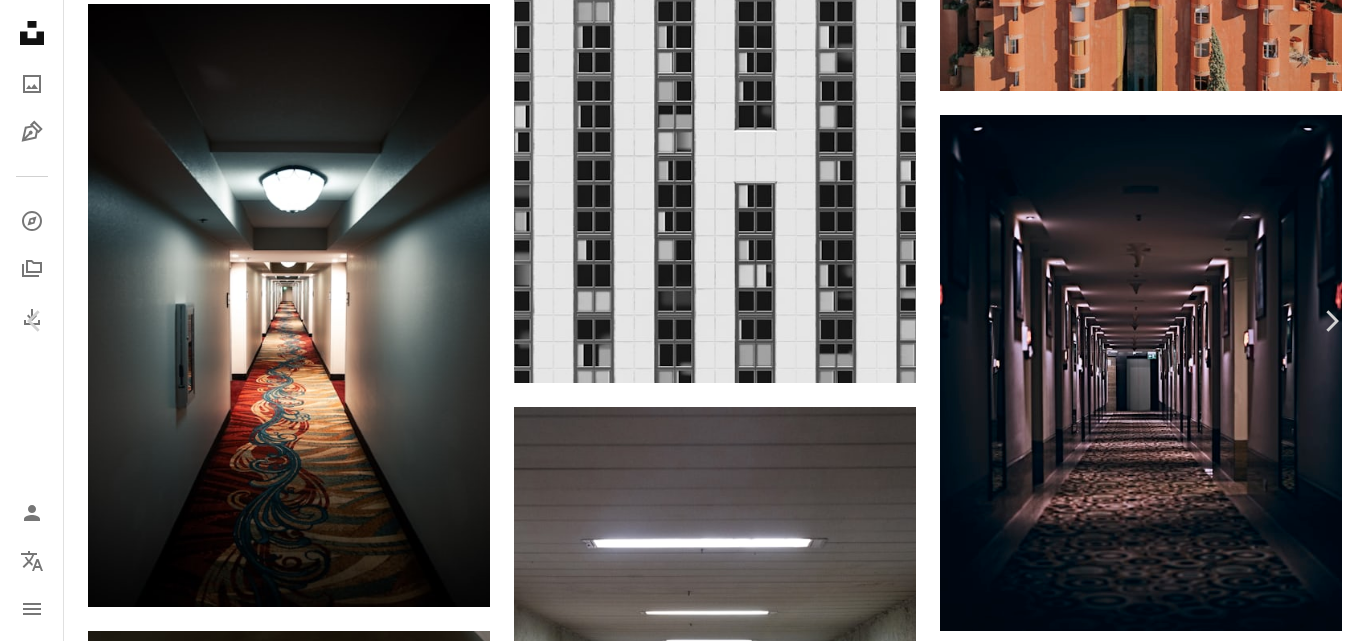 click on "An X shape" at bounding box center (20, 20) 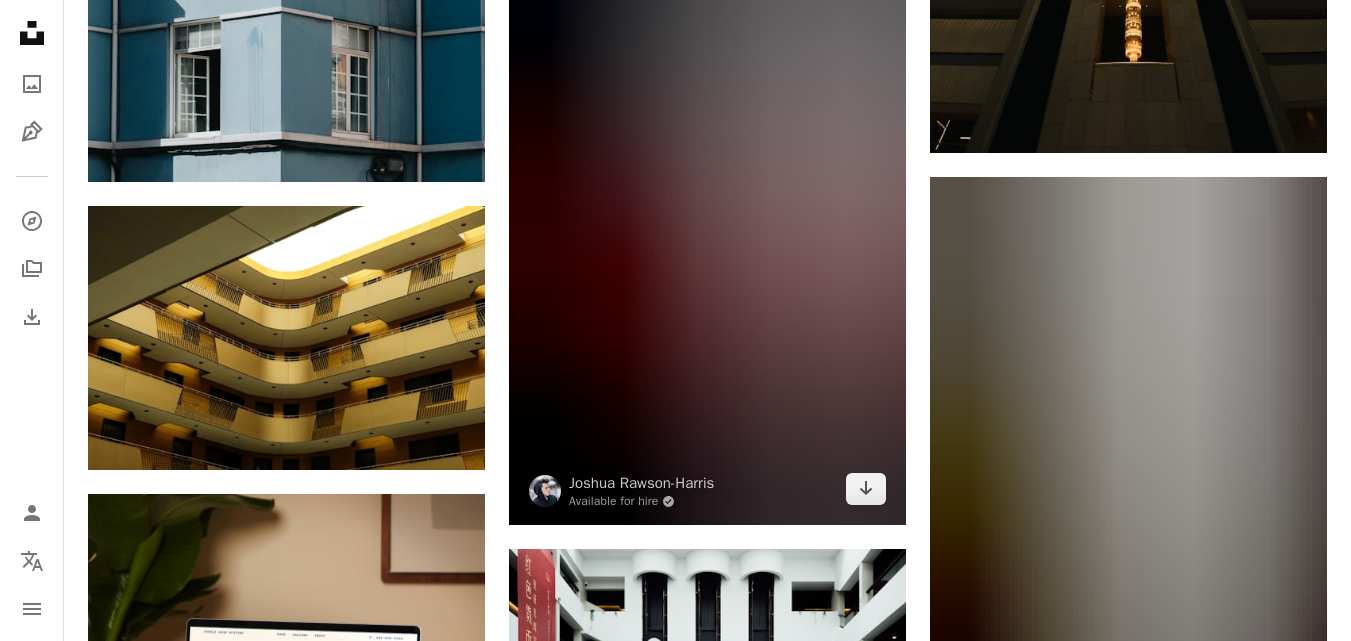 scroll, scrollTop: 5300, scrollLeft: 0, axis: vertical 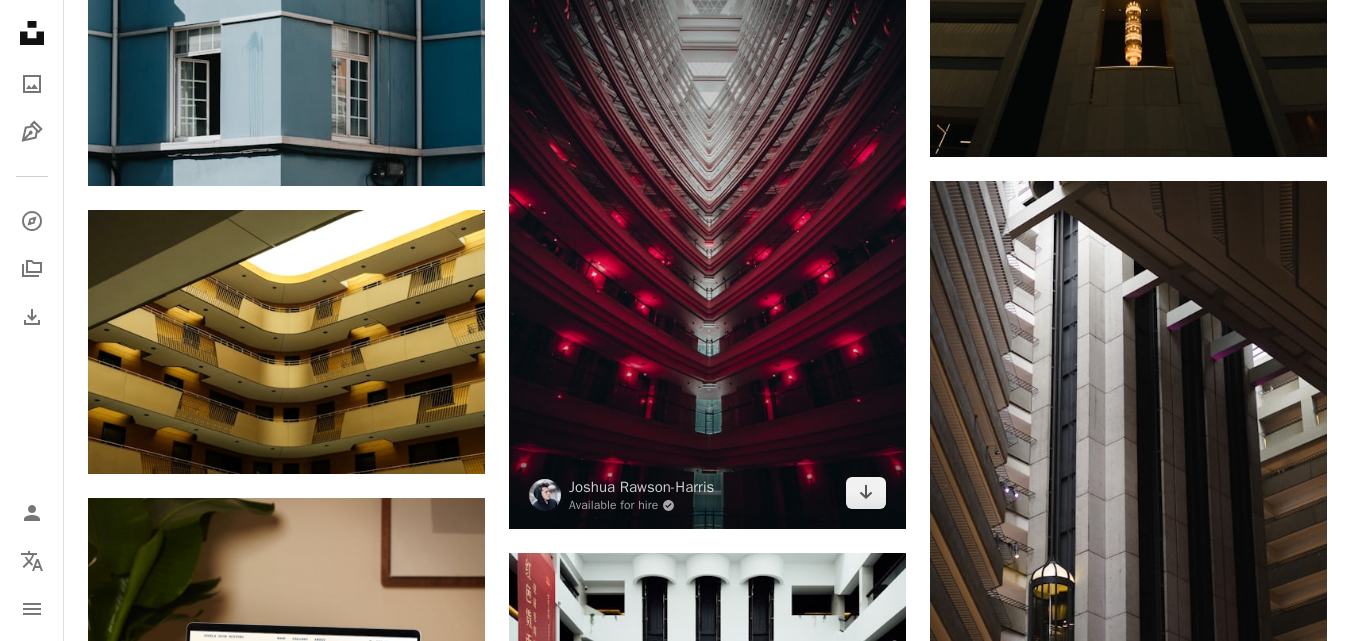 click at bounding box center [707, 232] 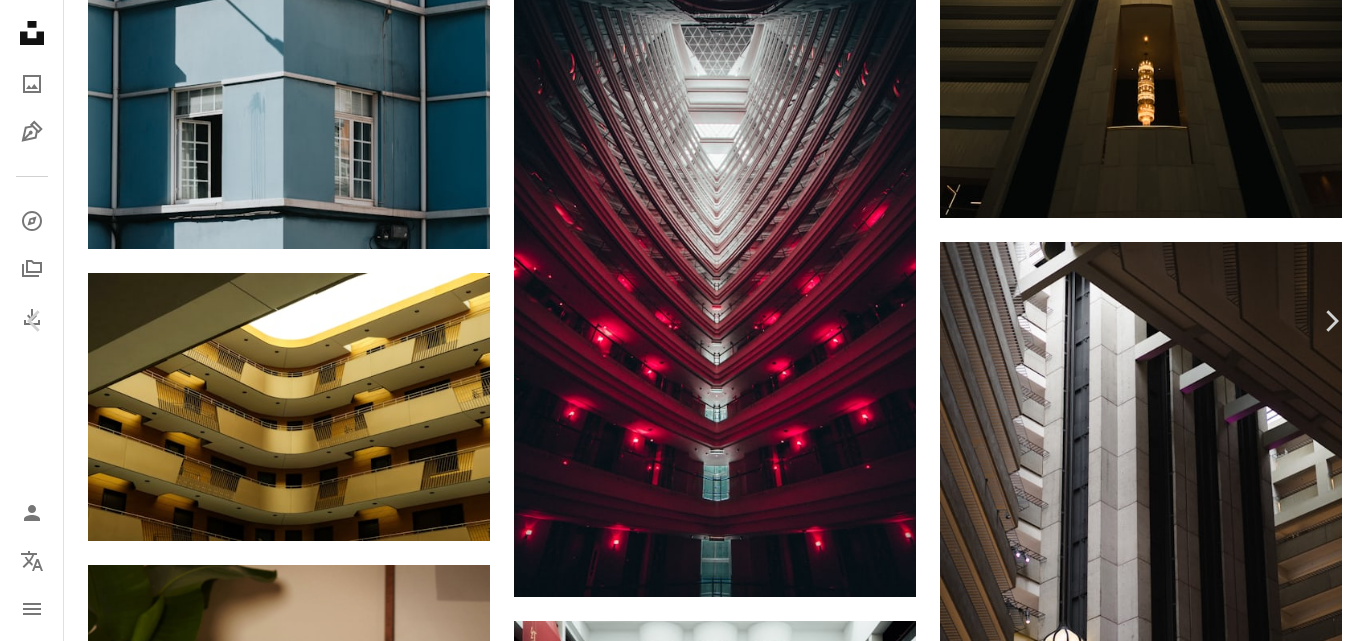 click on "Download free" at bounding box center [1167, 3961] 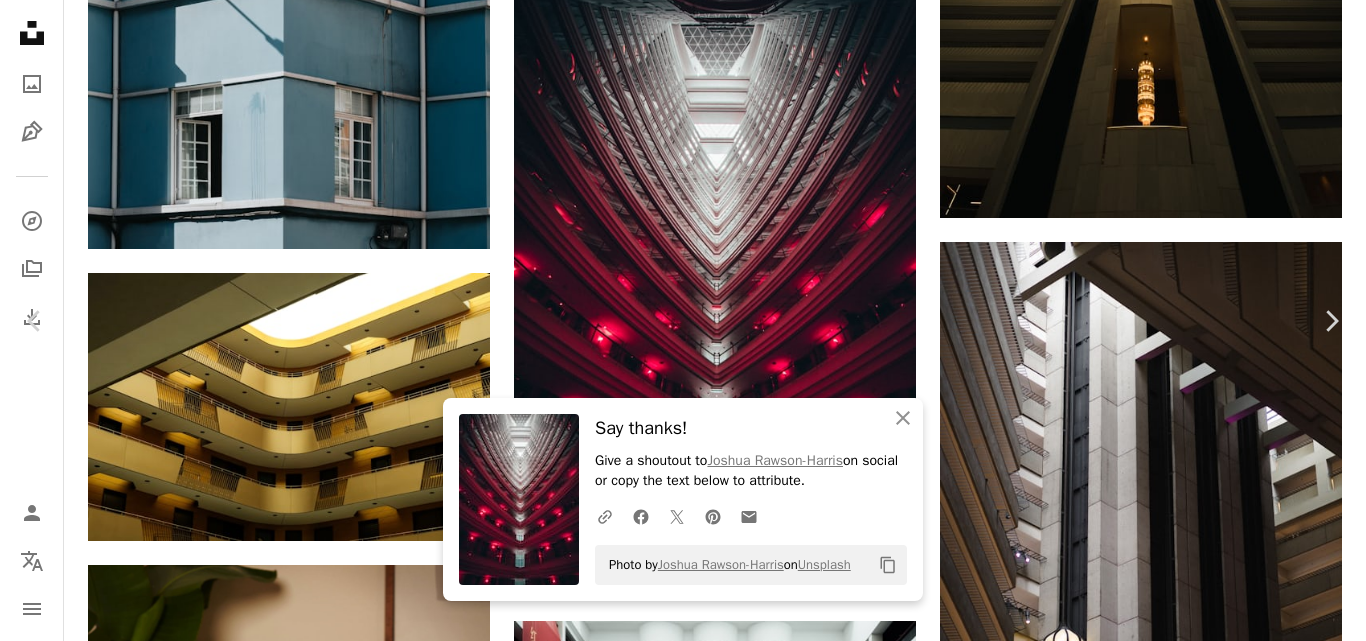 click on "An X shape" at bounding box center (20, 20) 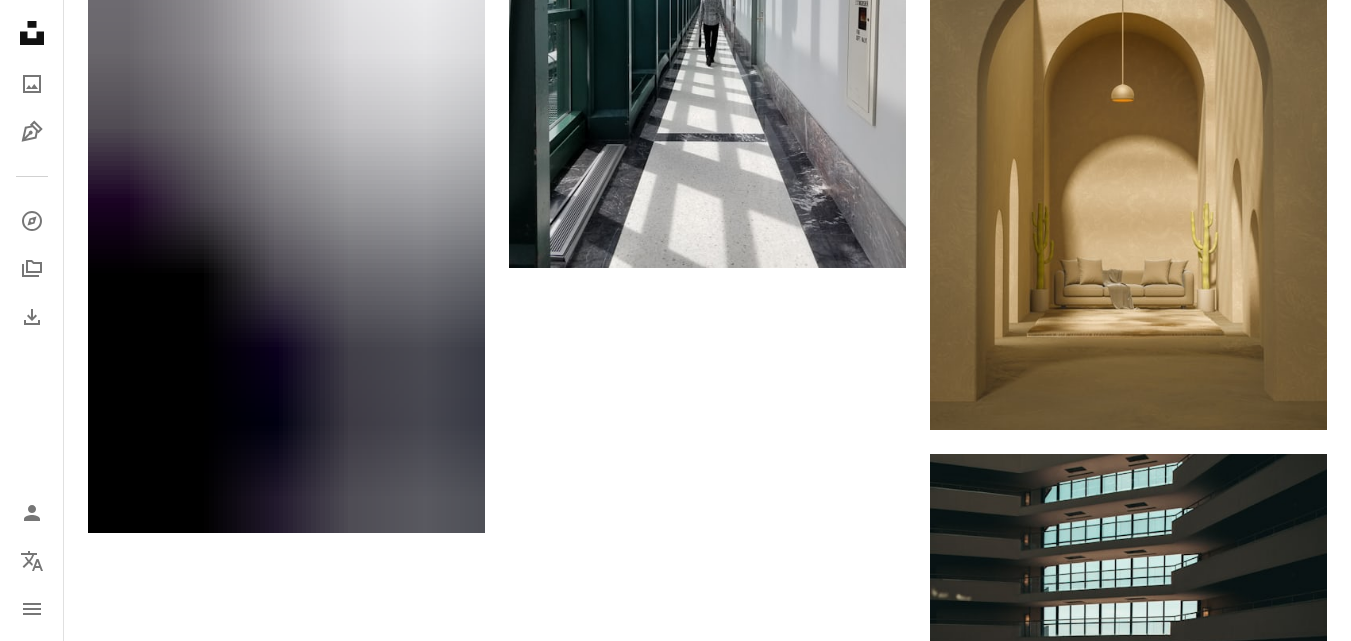 scroll, scrollTop: 7000, scrollLeft: 0, axis: vertical 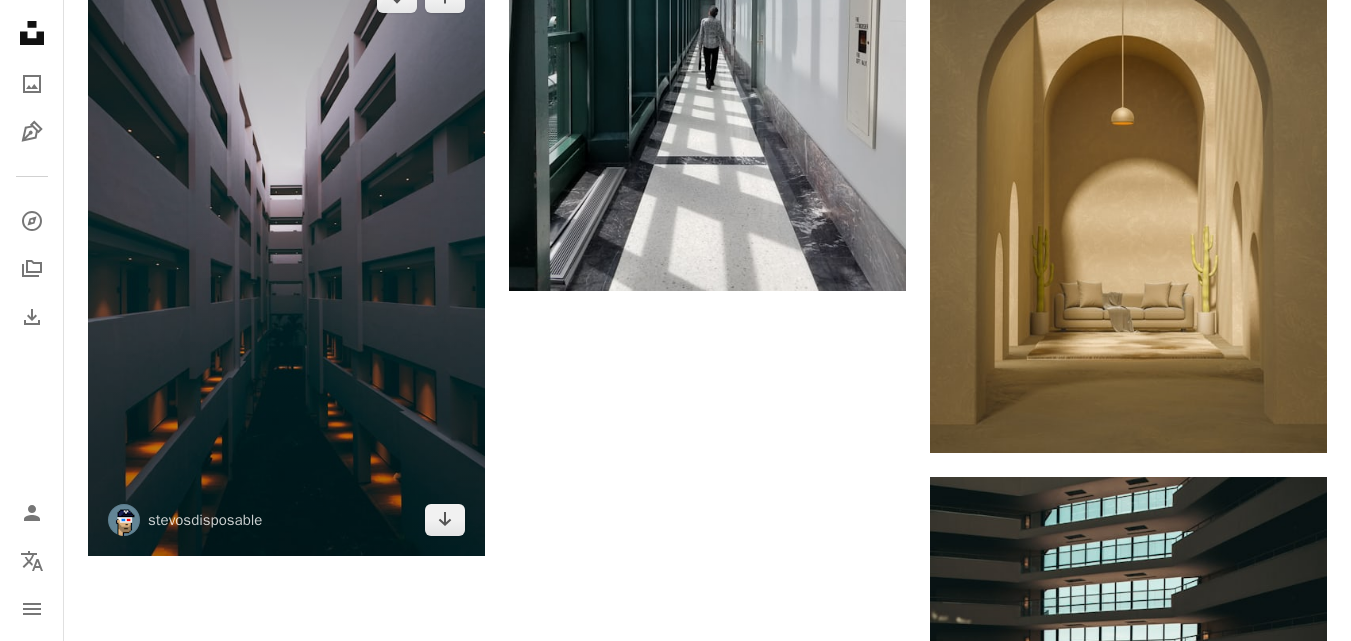 click at bounding box center (286, 259) 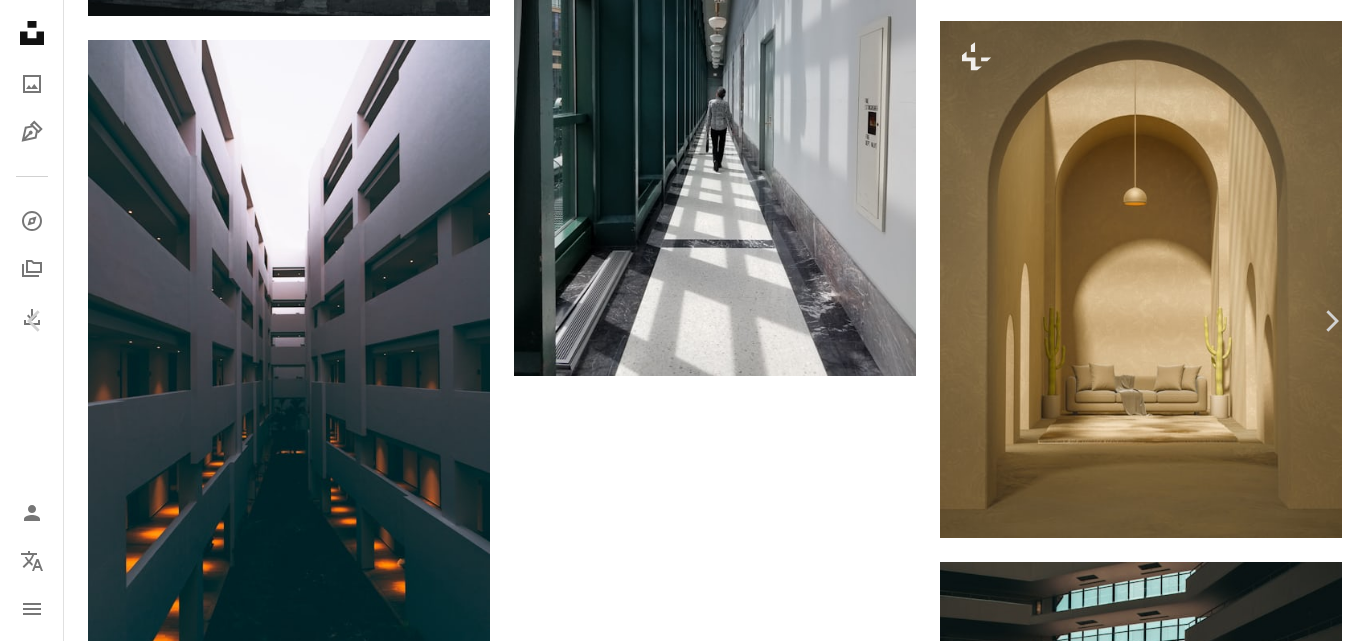 click on "Download free" at bounding box center [1167, 2262] 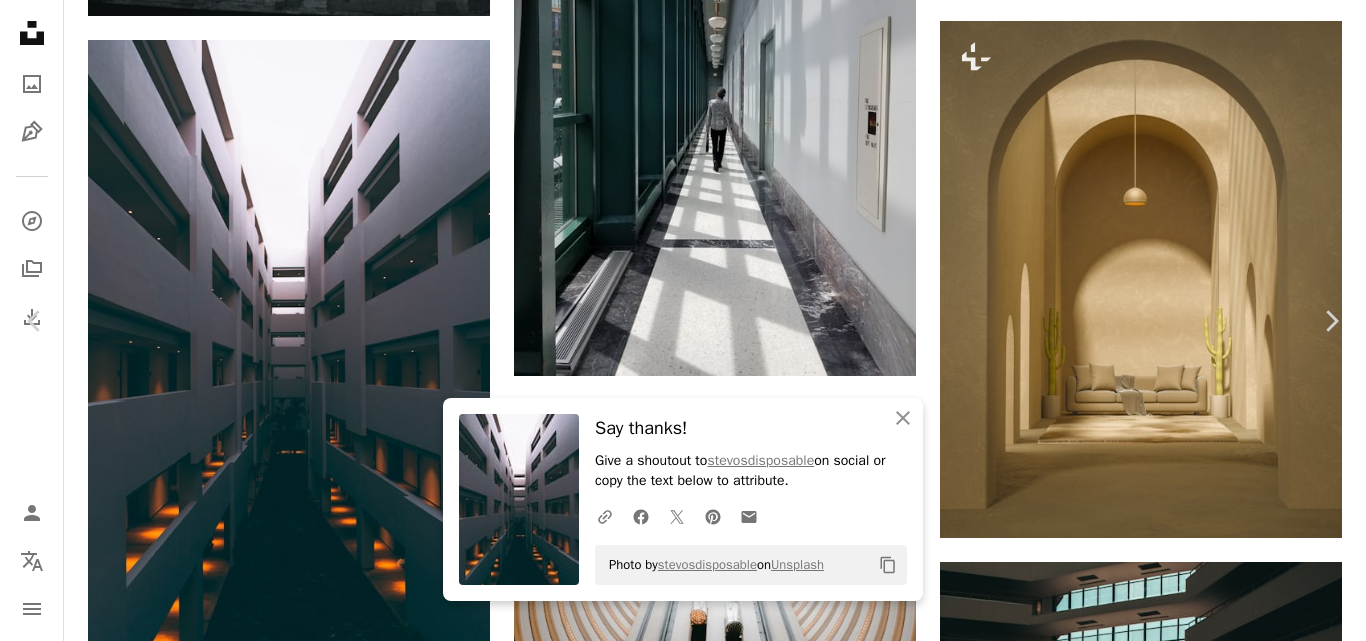 click on "An X shape" at bounding box center (20, 20) 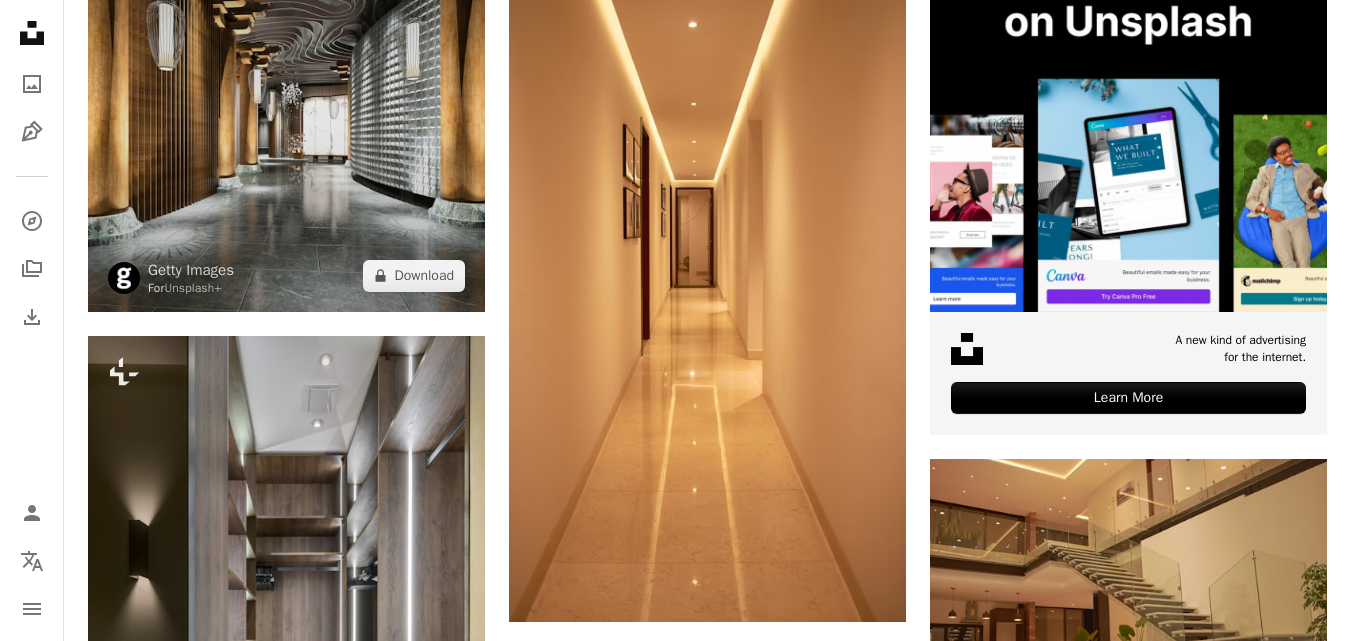 scroll, scrollTop: 0, scrollLeft: 0, axis: both 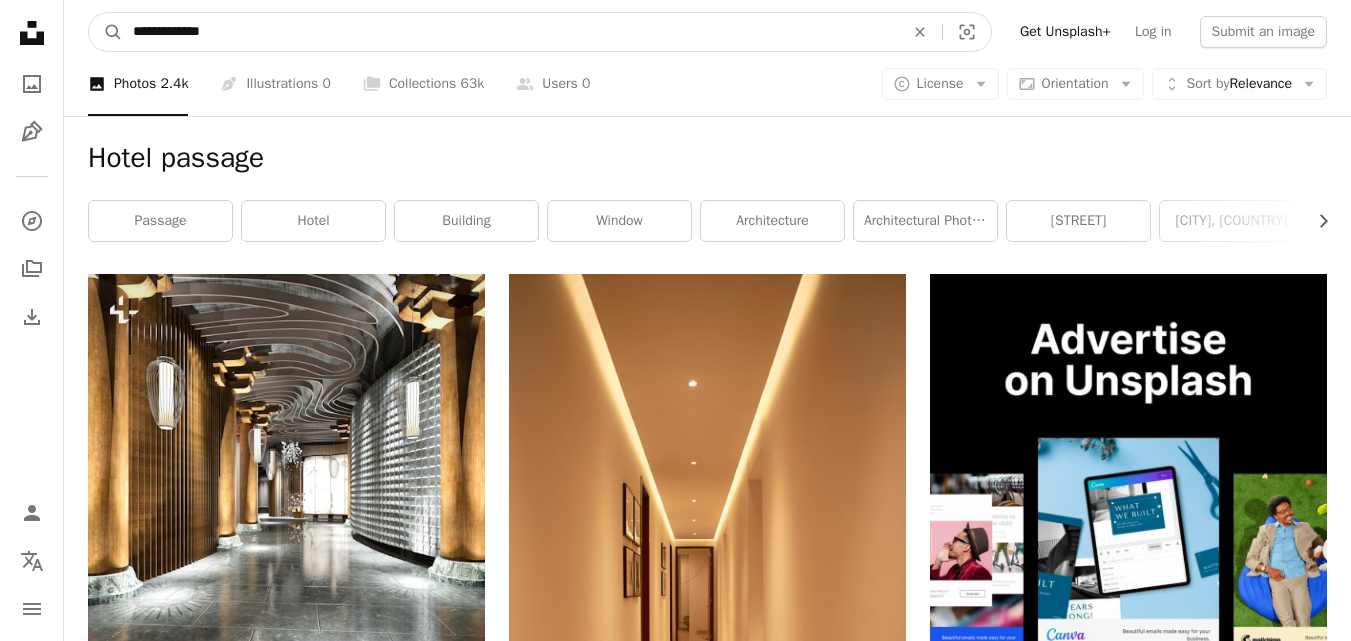 click on "**********" at bounding box center [510, 32] 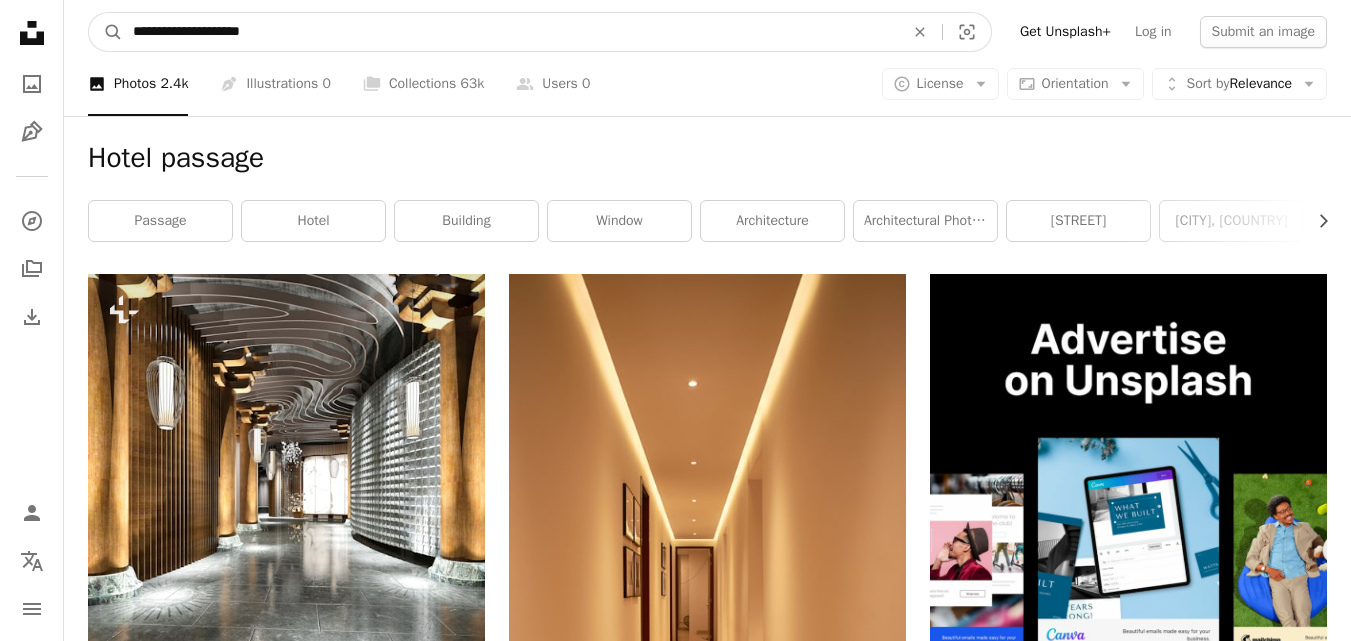 type on "**********" 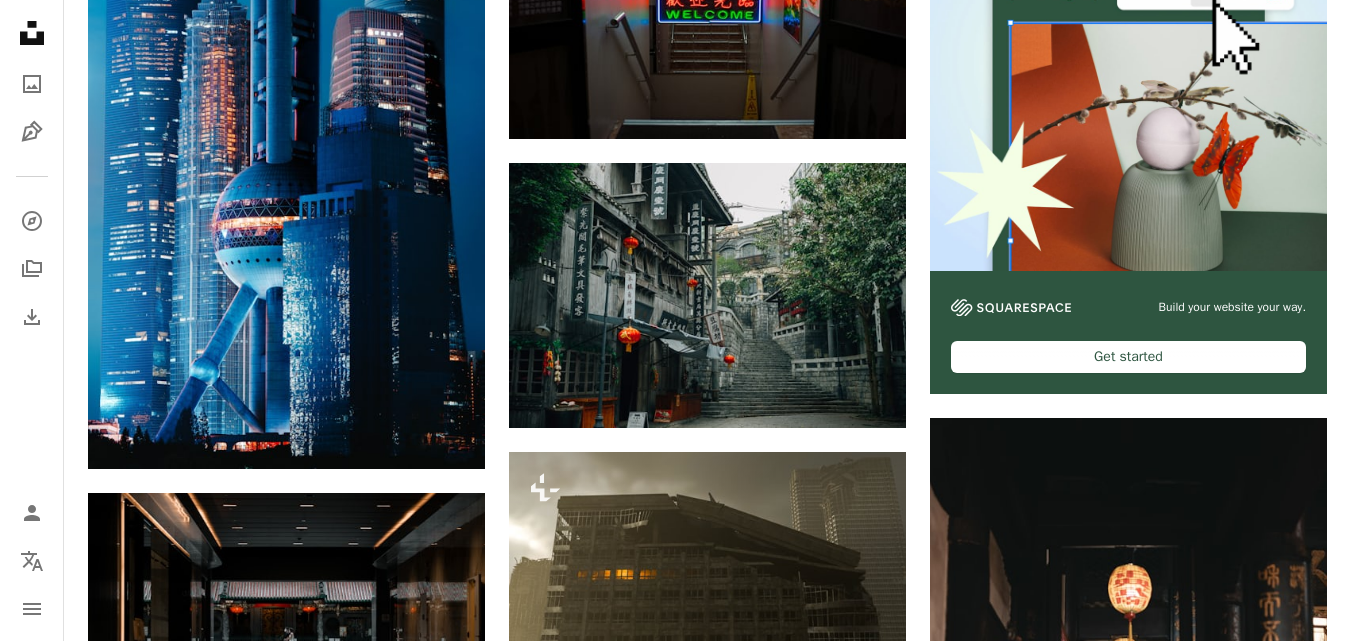 scroll, scrollTop: 0, scrollLeft: 0, axis: both 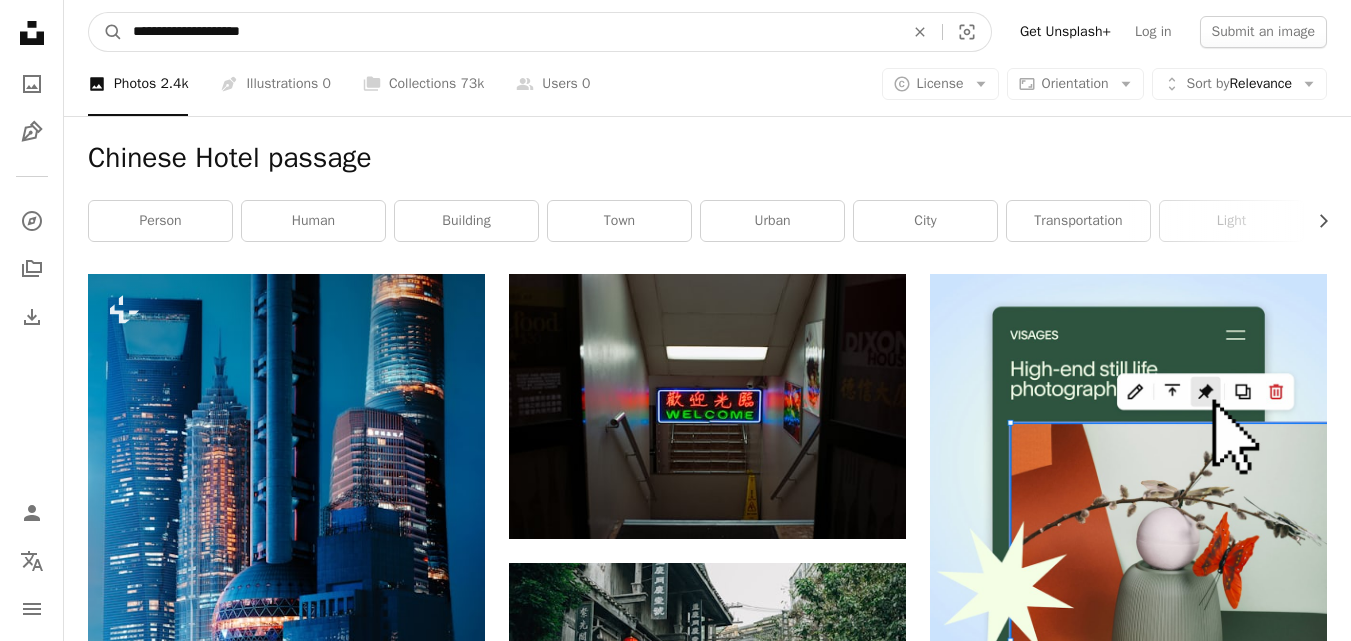 click on "**********" at bounding box center [510, 32] 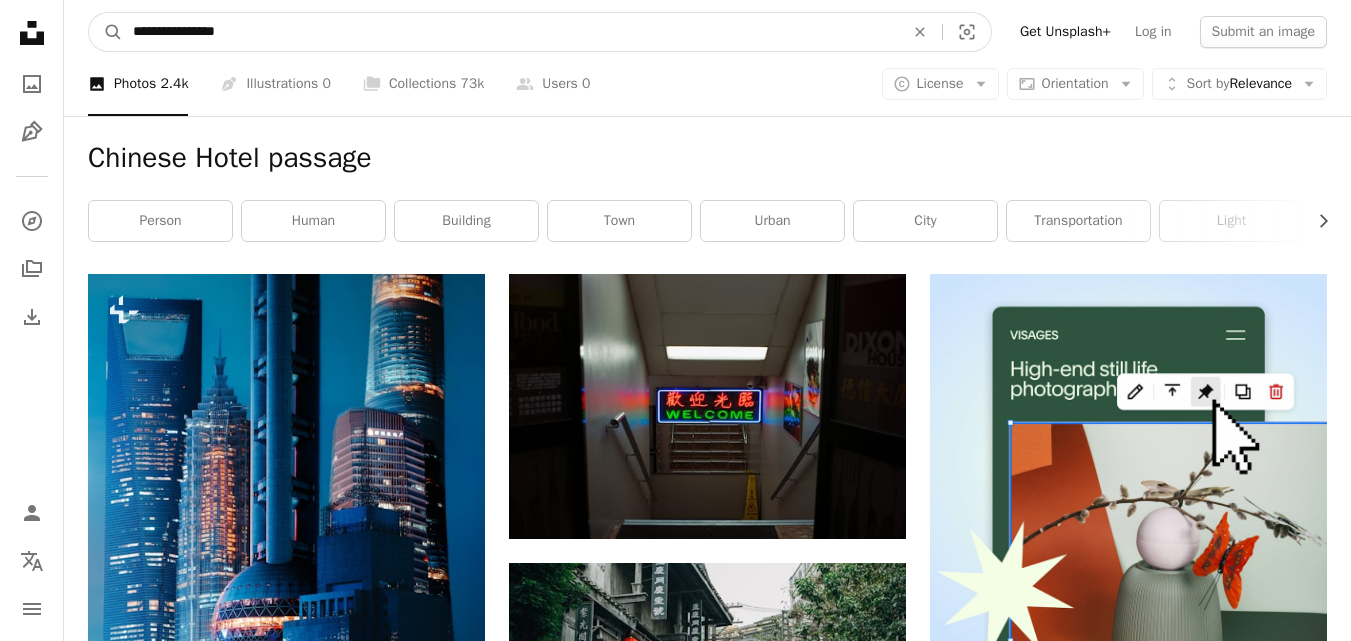 type on "**********" 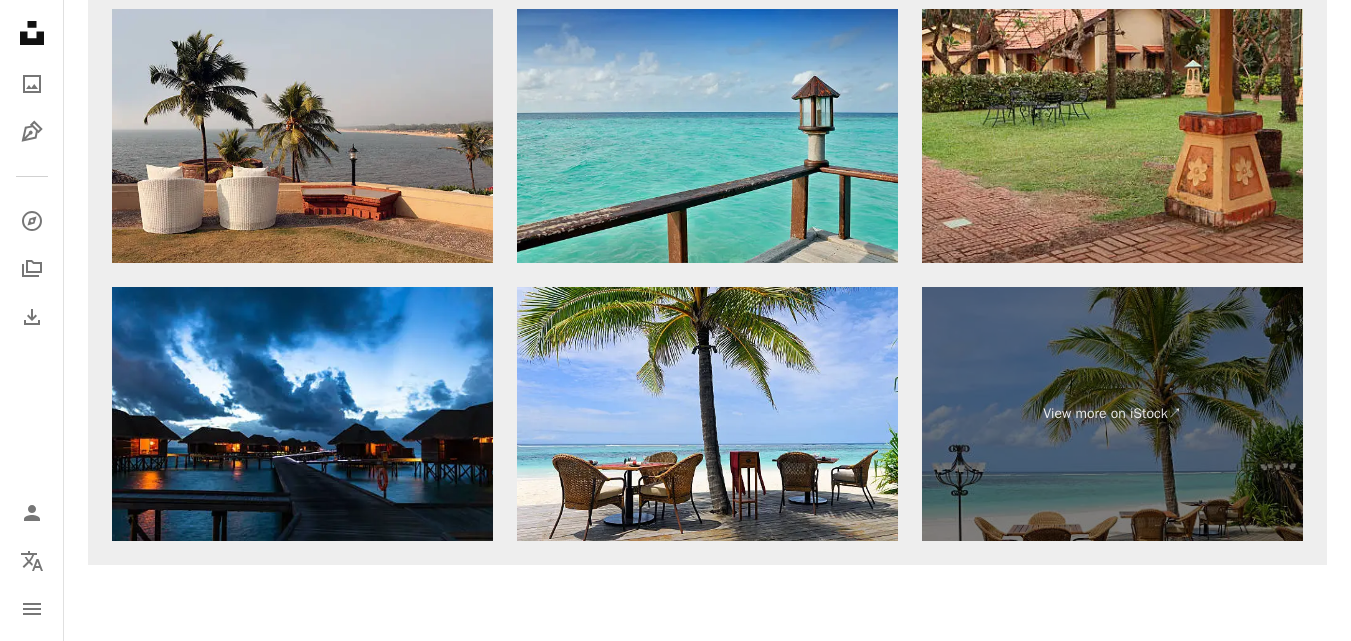 scroll, scrollTop: 4173, scrollLeft: 0, axis: vertical 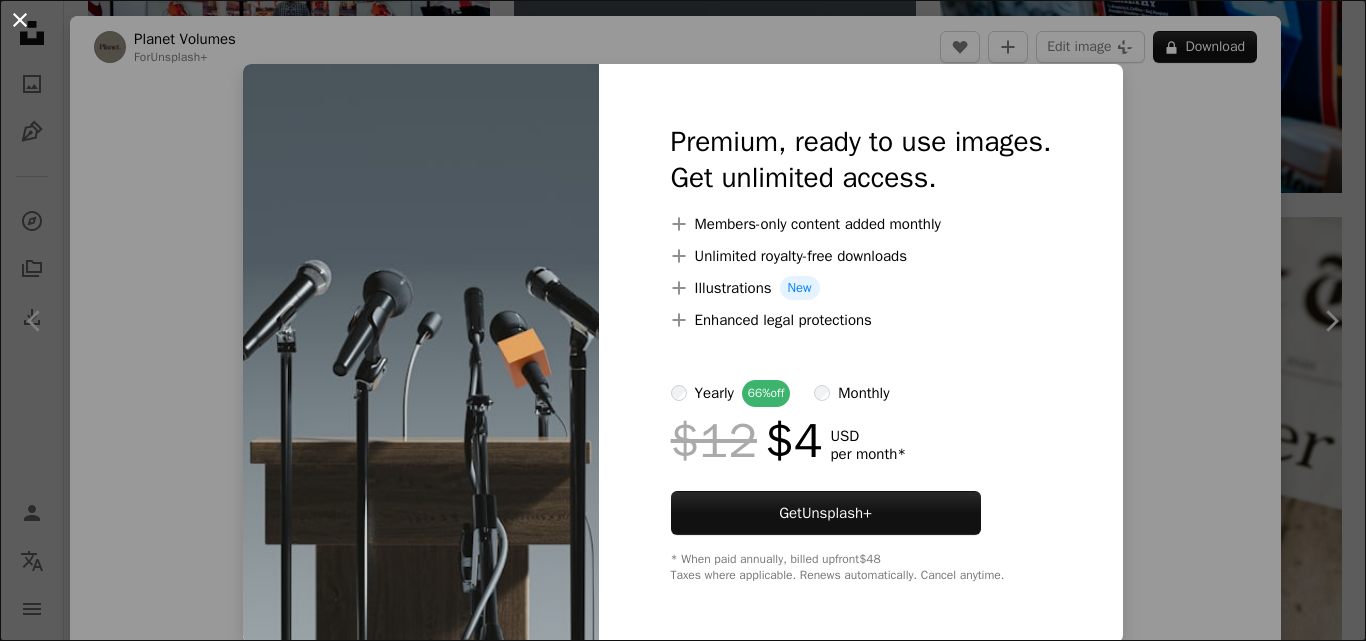 click on "An X shape" at bounding box center (20, 20) 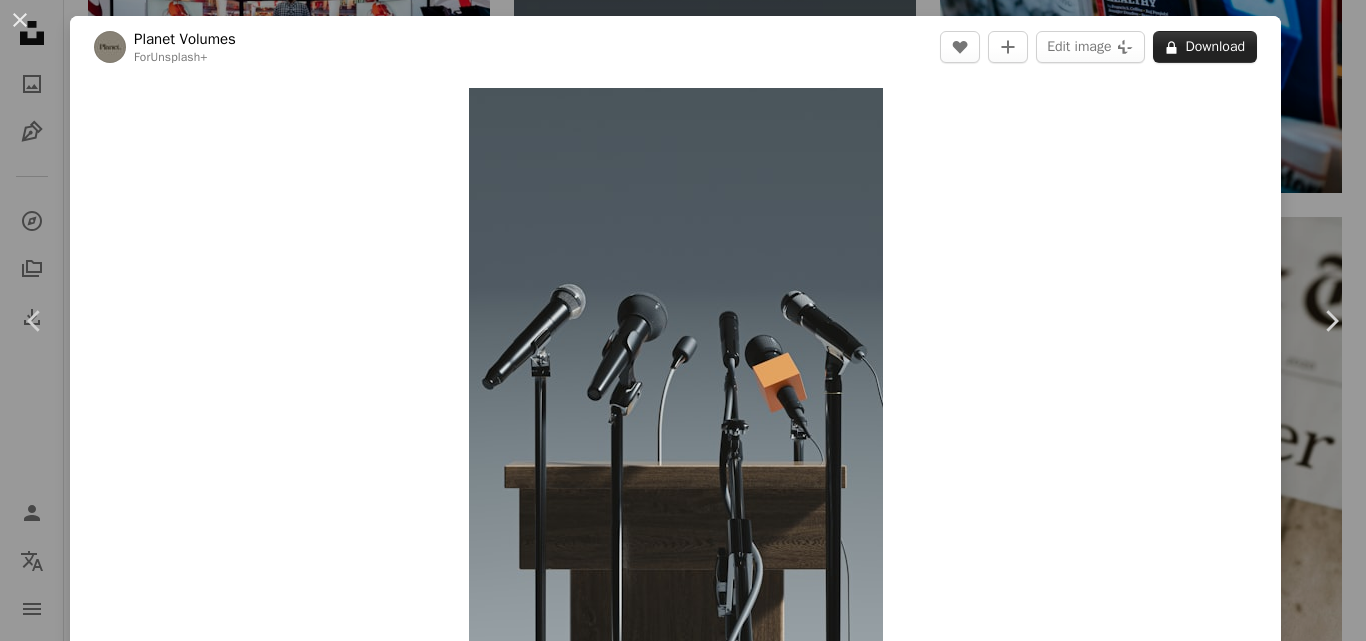 click on "A lock   Download" at bounding box center [1205, 47] 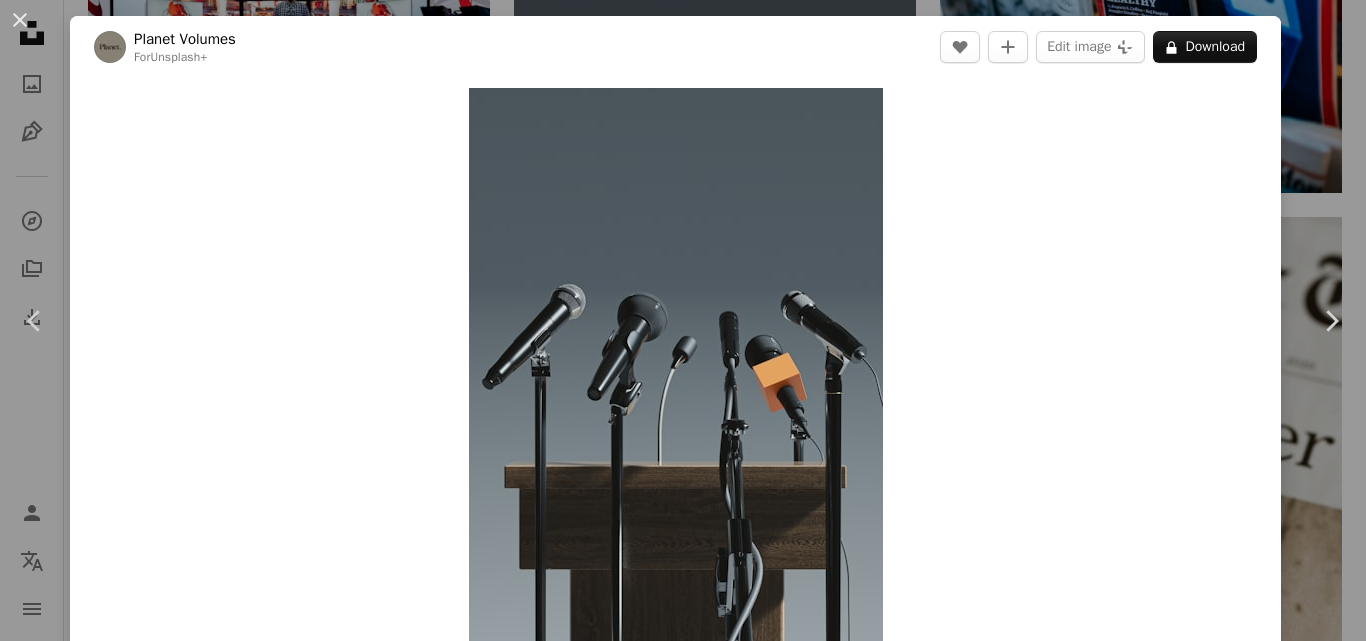 drag, startPoint x: 21, startPoint y: 28, endPoint x: 729, endPoint y: 2, distance: 708.47723 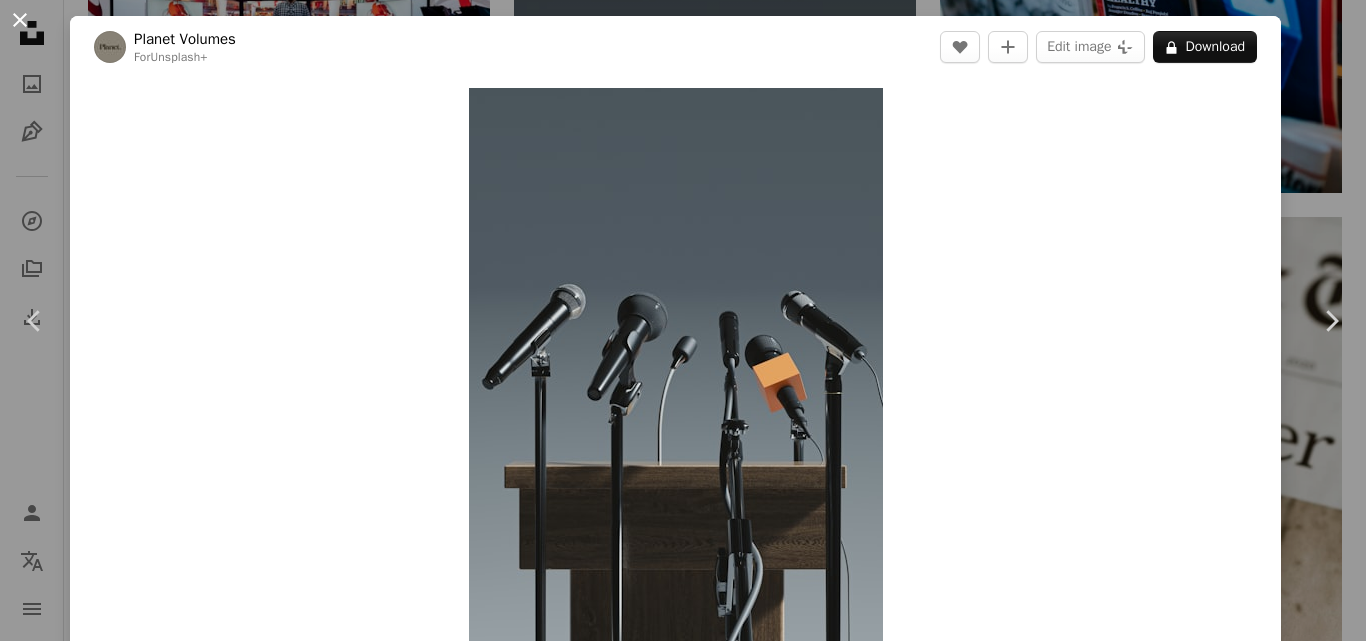 click on "An X shape" at bounding box center [20, 20] 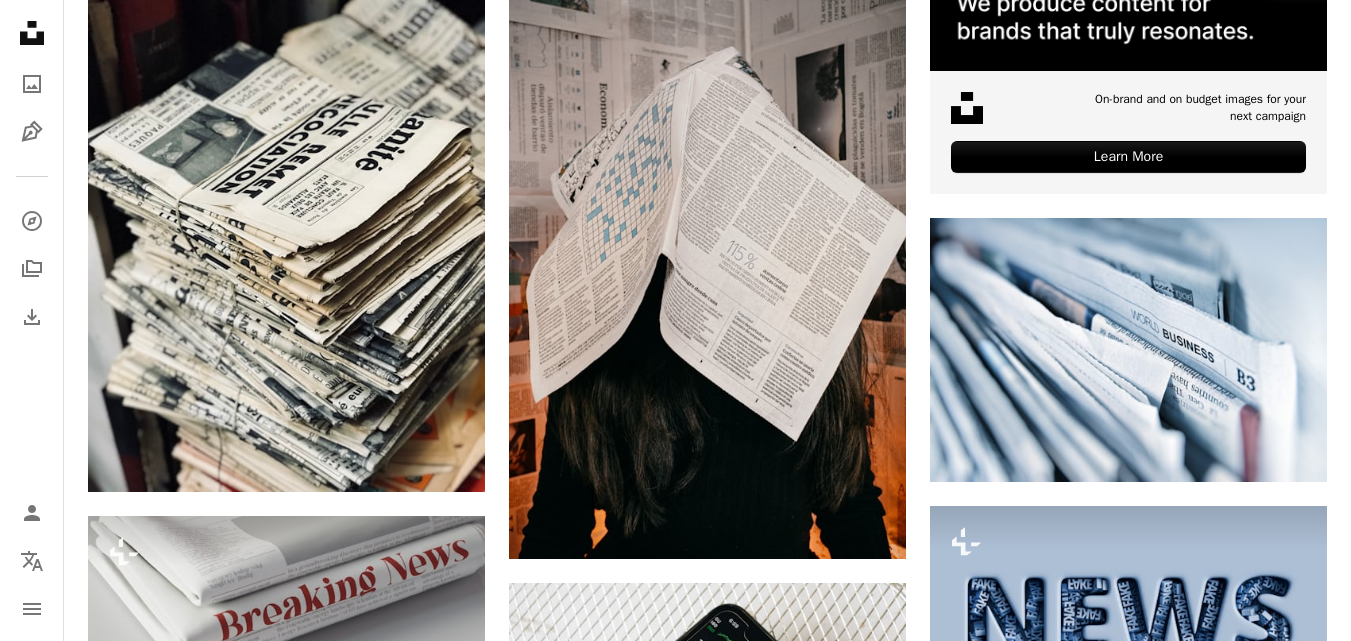 scroll, scrollTop: 0, scrollLeft: 0, axis: both 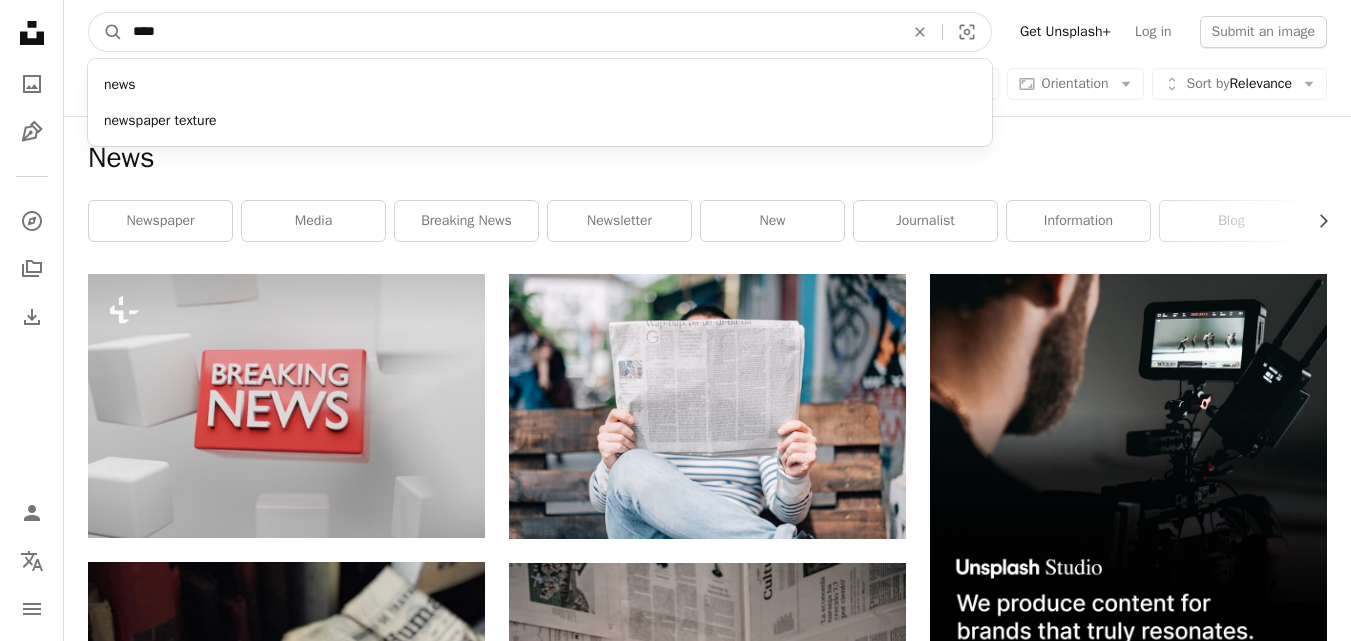drag, startPoint x: 567, startPoint y: 35, endPoint x: 128, endPoint y: 43, distance: 439.07288 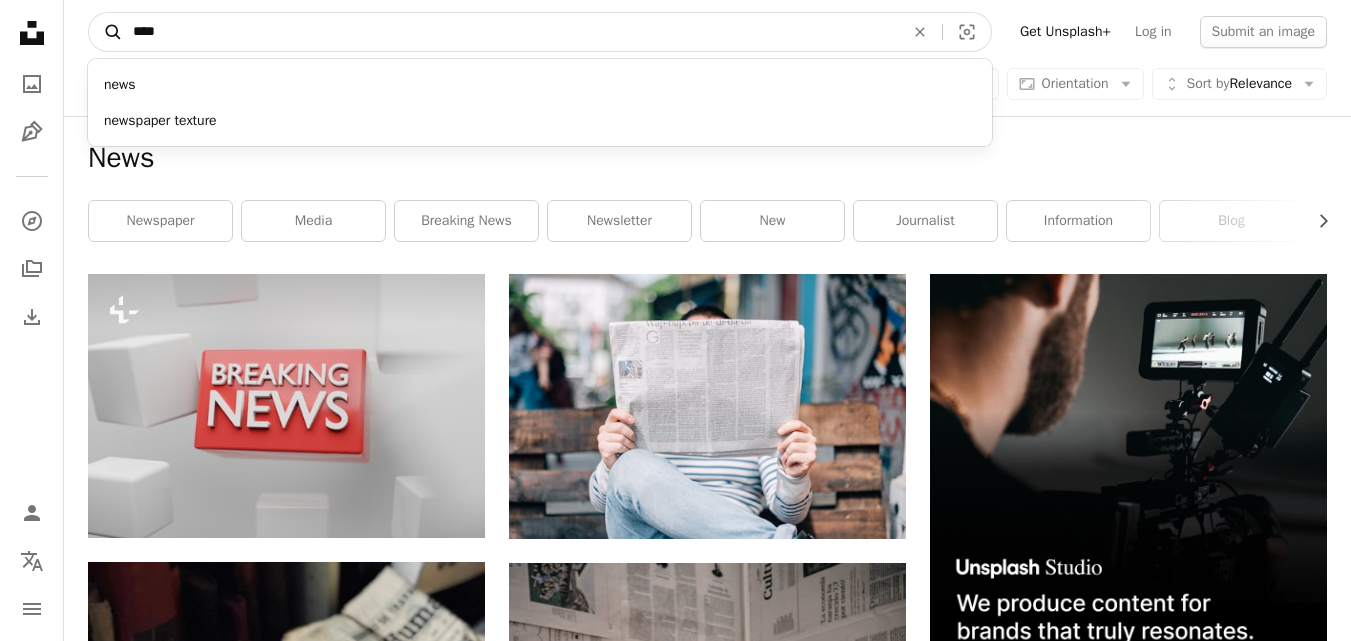 paste on "**********" 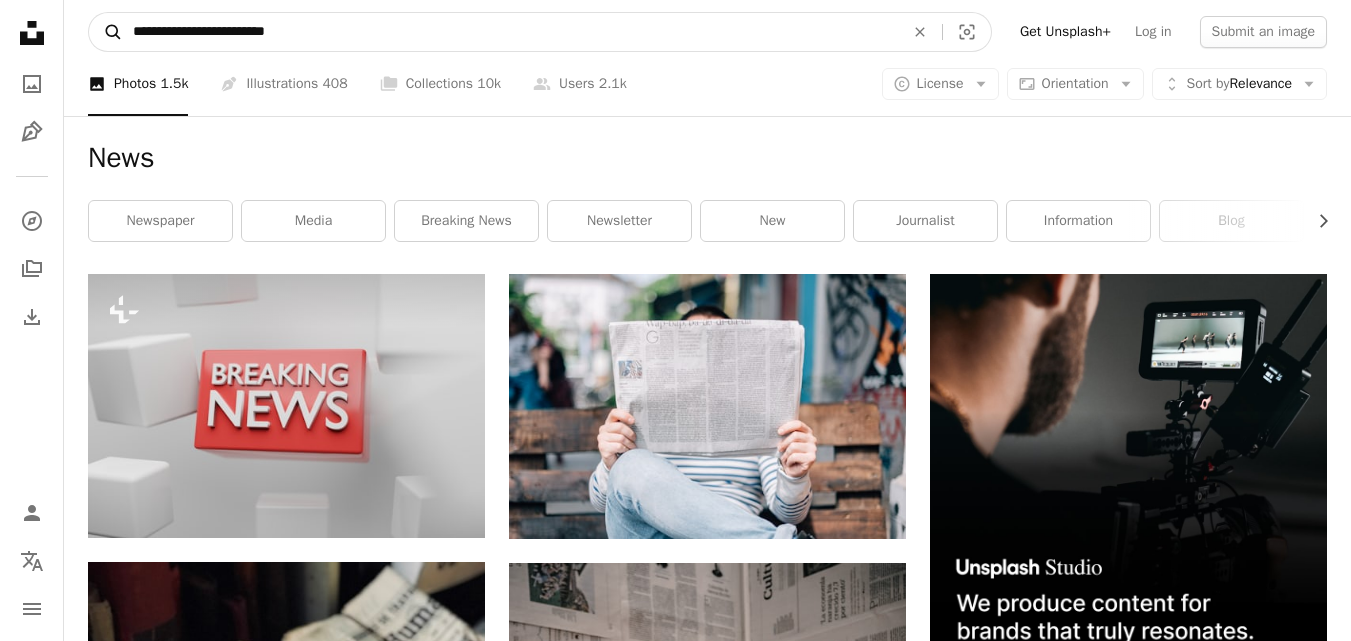 type on "**********" 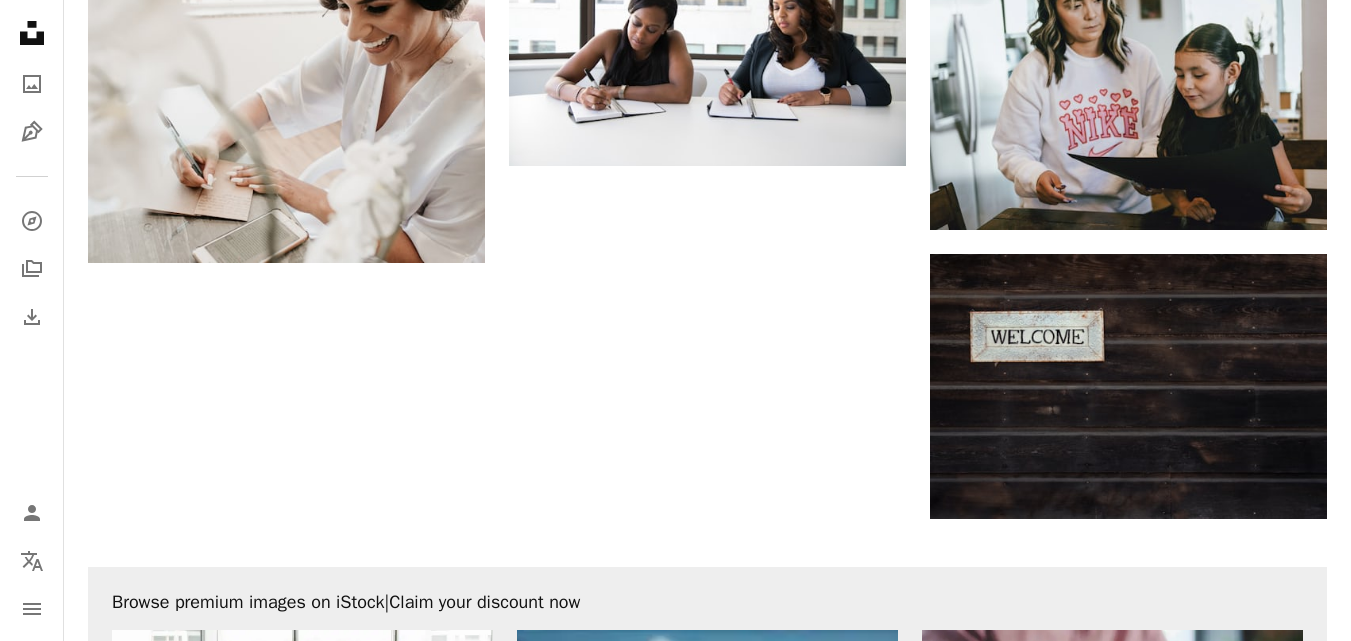 scroll, scrollTop: 2400, scrollLeft: 0, axis: vertical 